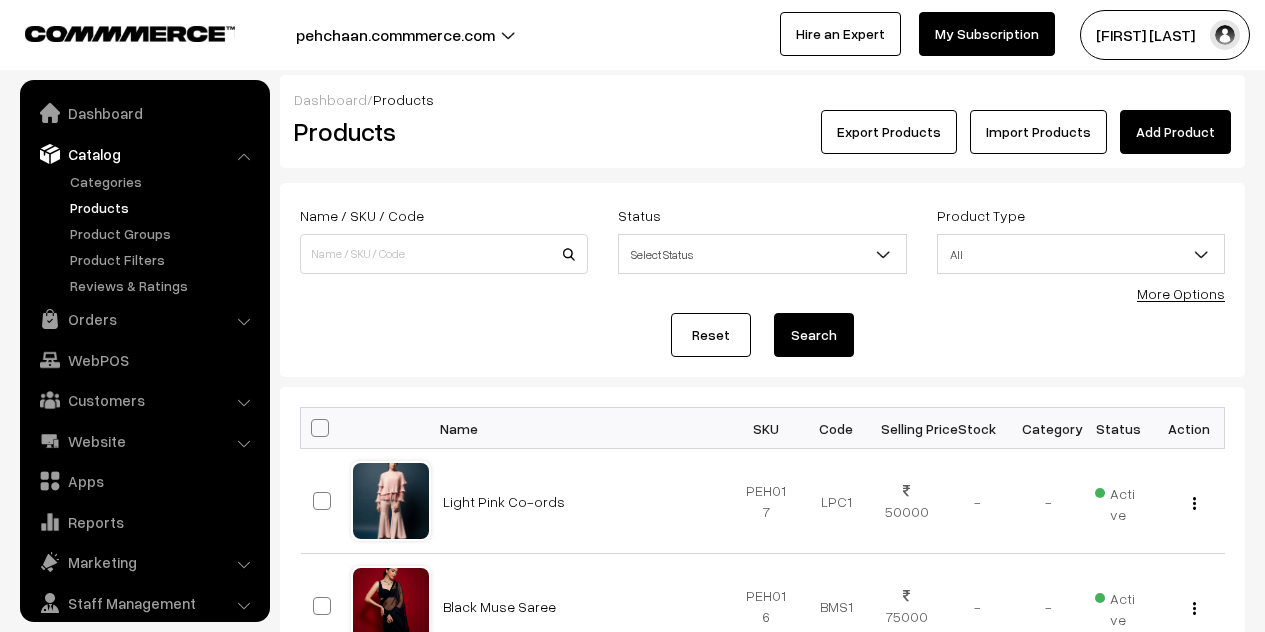 scroll, scrollTop: 0, scrollLeft: 0, axis: both 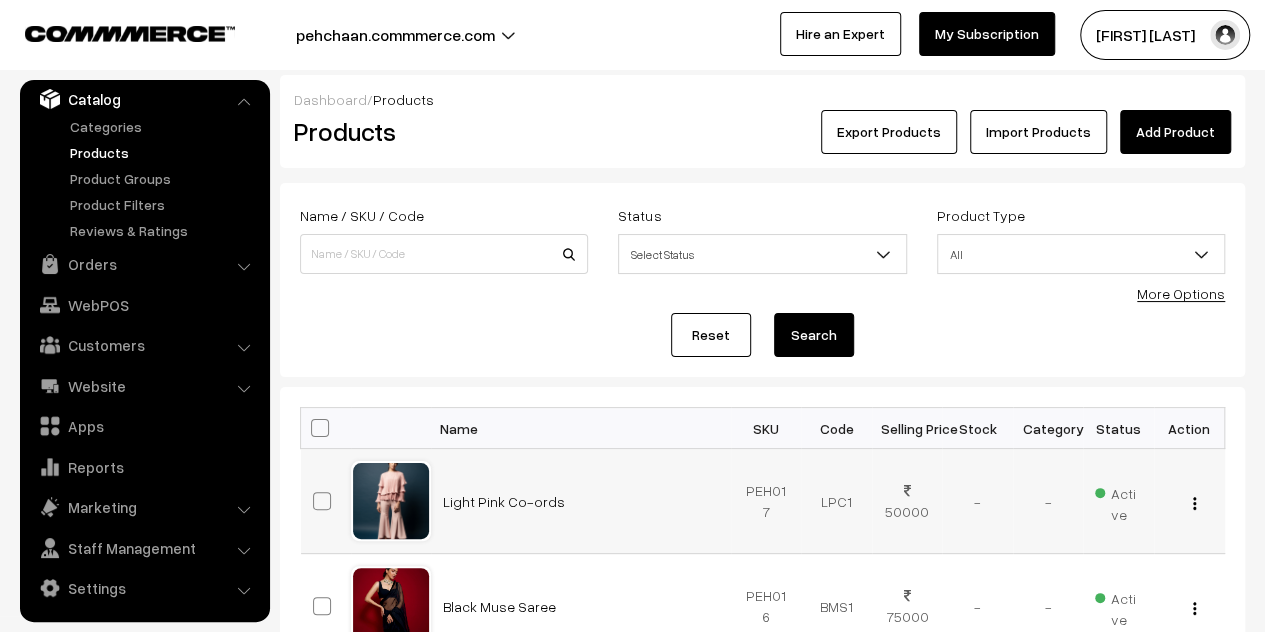 click at bounding box center (1194, 503) 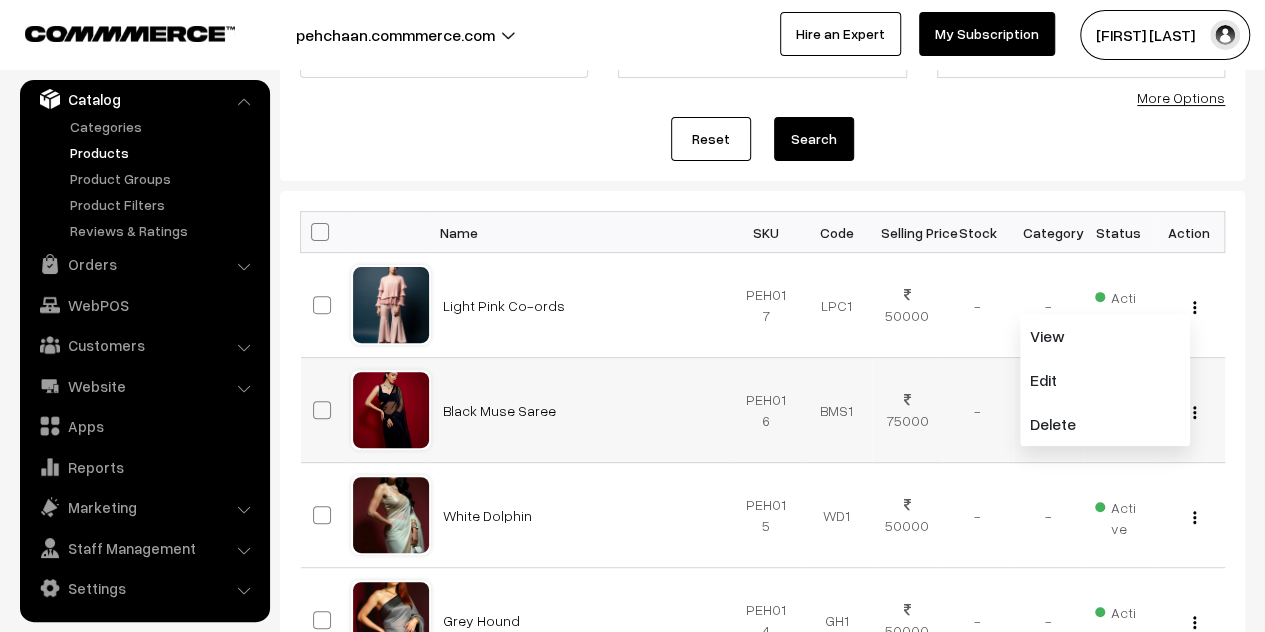 scroll, scrollTop: 200, scrollLeft: 0, axis: vertical 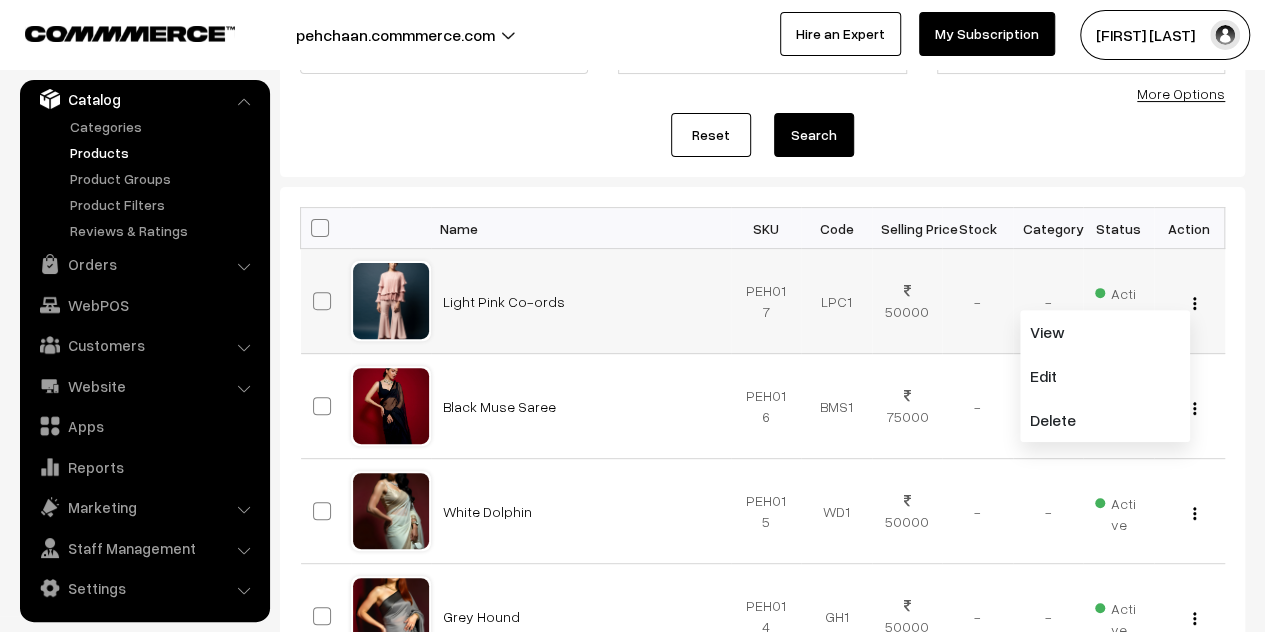 click on "Light Pink Co-ords" at bounding box center (581, 301) 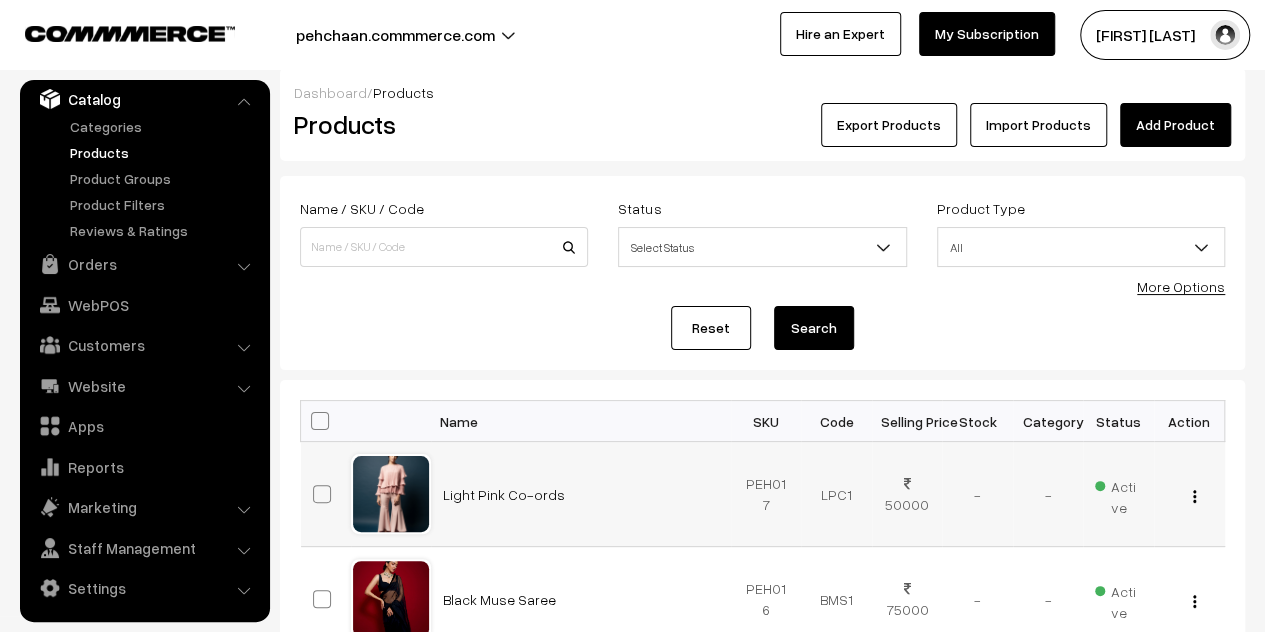scroll, scrollTop: 0, scrollLeft: 0, axis: both 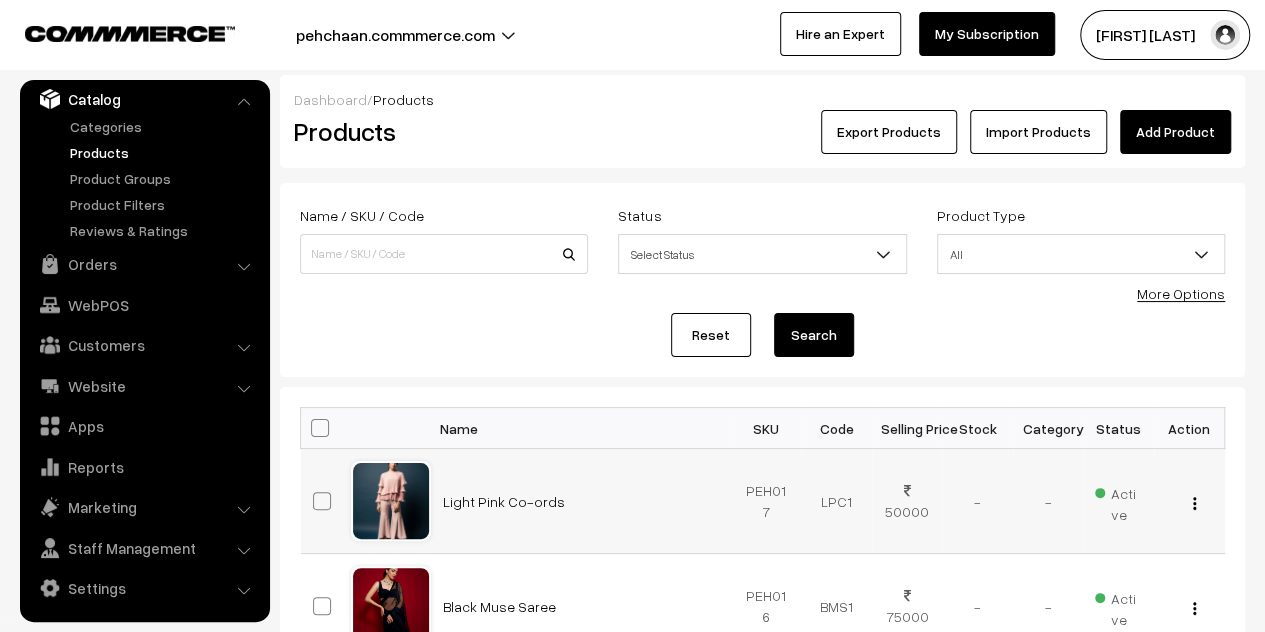click at bounding box center (322, 501) 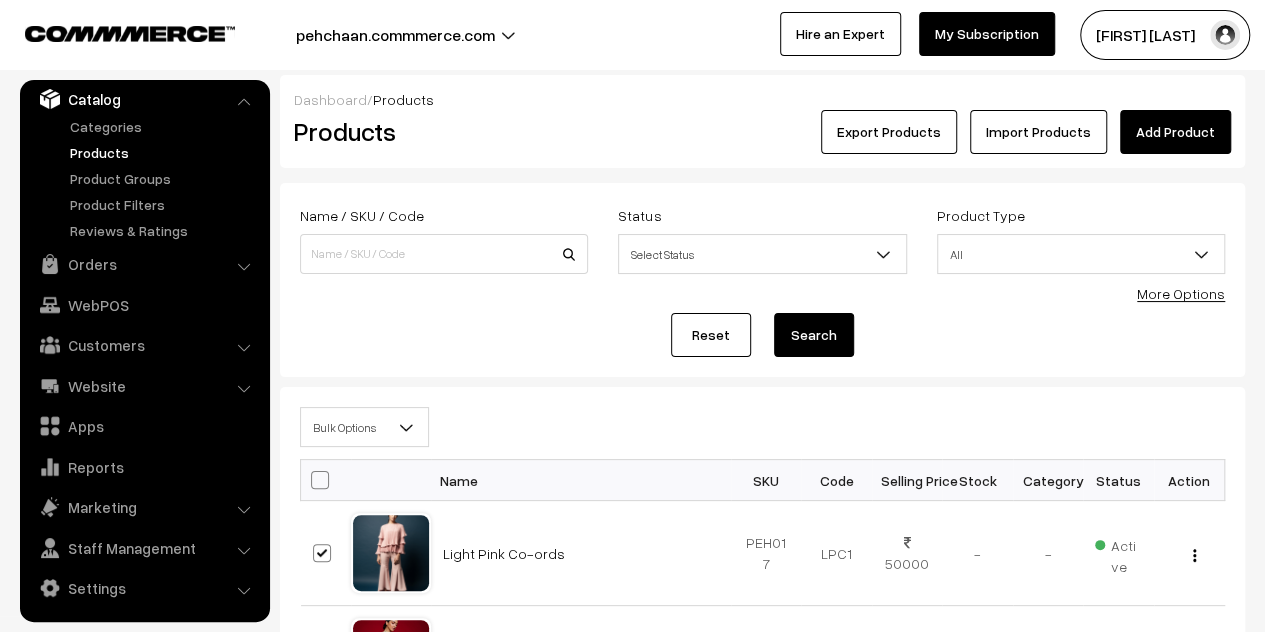 click on "More Options" at bounding box center [1181, 293] 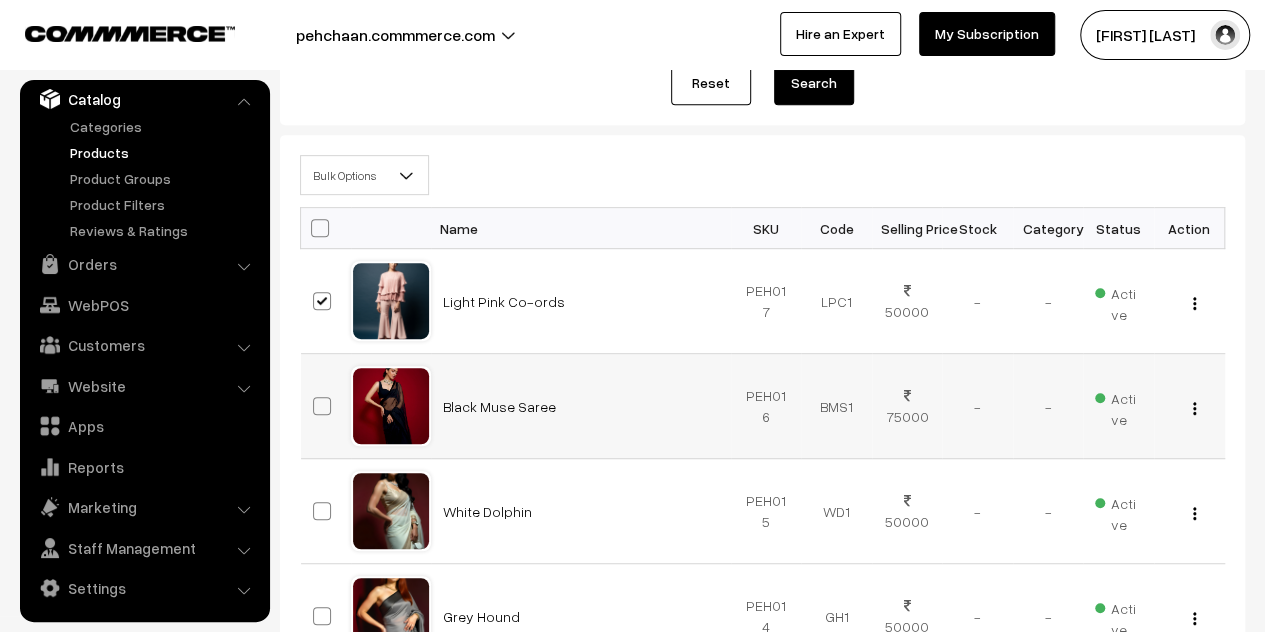 scroll, scrollTop: 400, scrollLeft: 0, axis: vertical 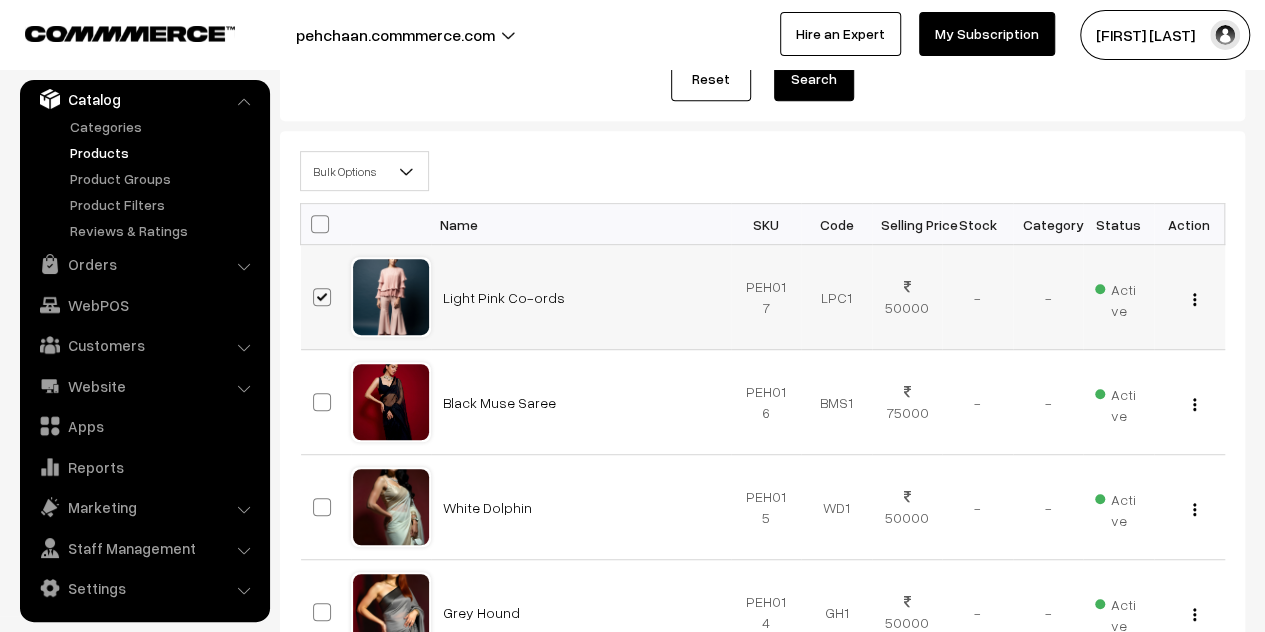 click at bounding box center [1194, 299] 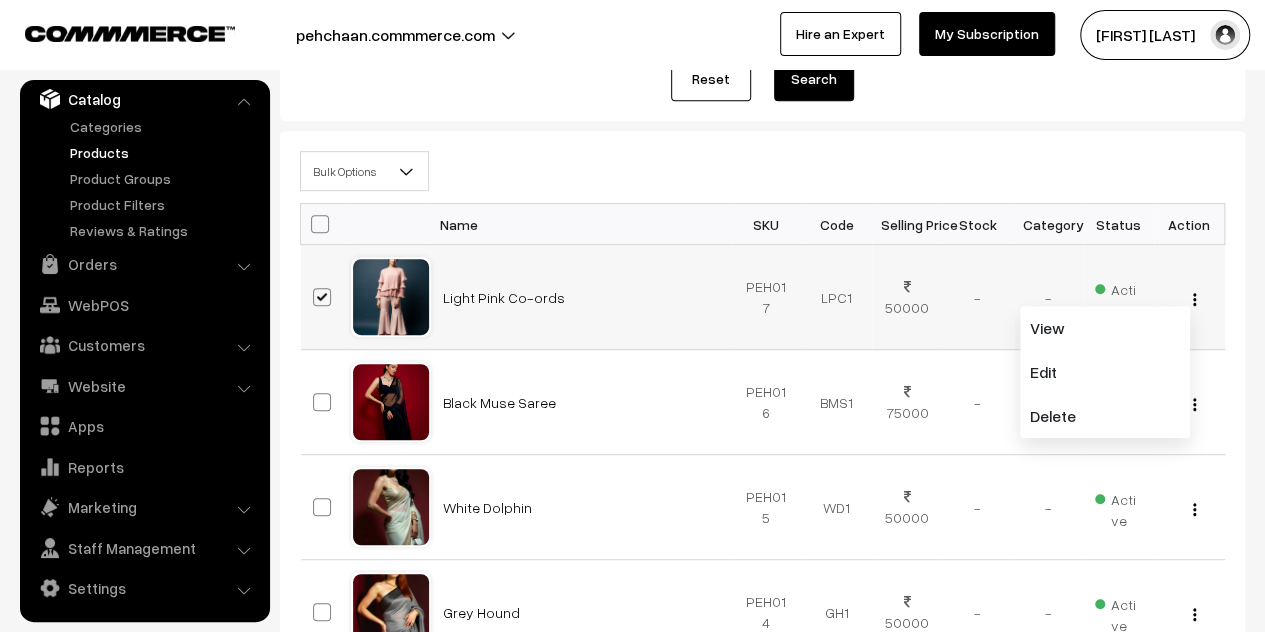 click on "View
Edit
Delete" at bounding box center [1189, 297] 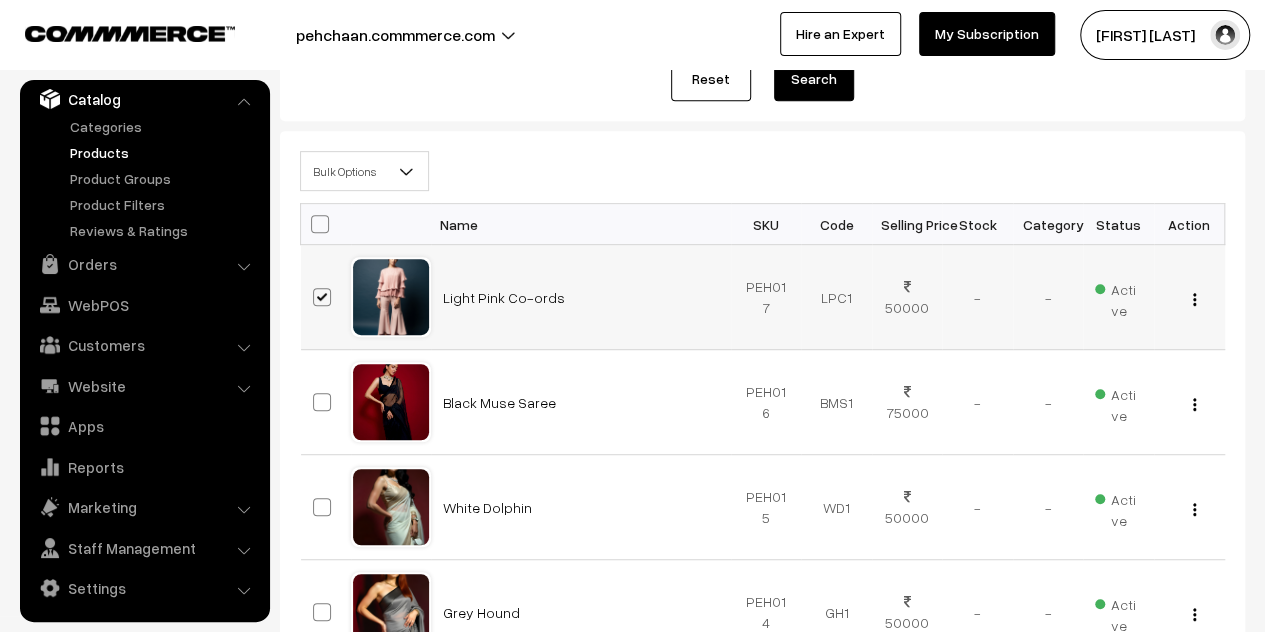 click at bounding box center [322, 297] 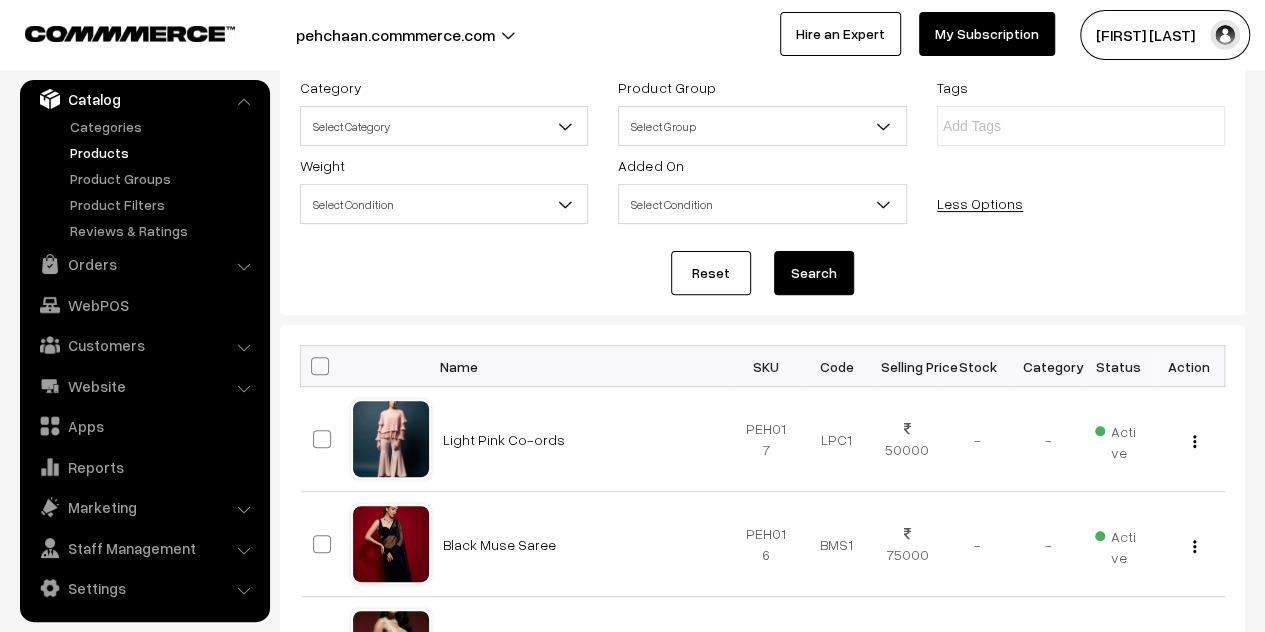 scroll, scrollTop: 200, scrollLeft: 0, axis: vertical 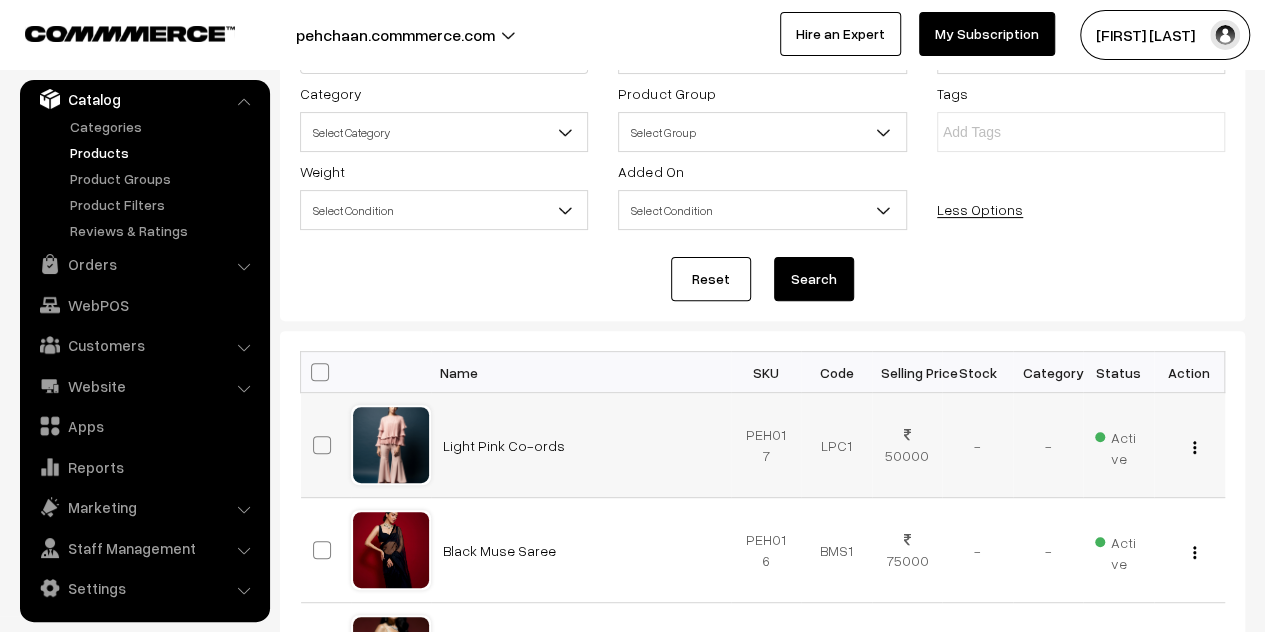 click at bounding box center (322, 445) 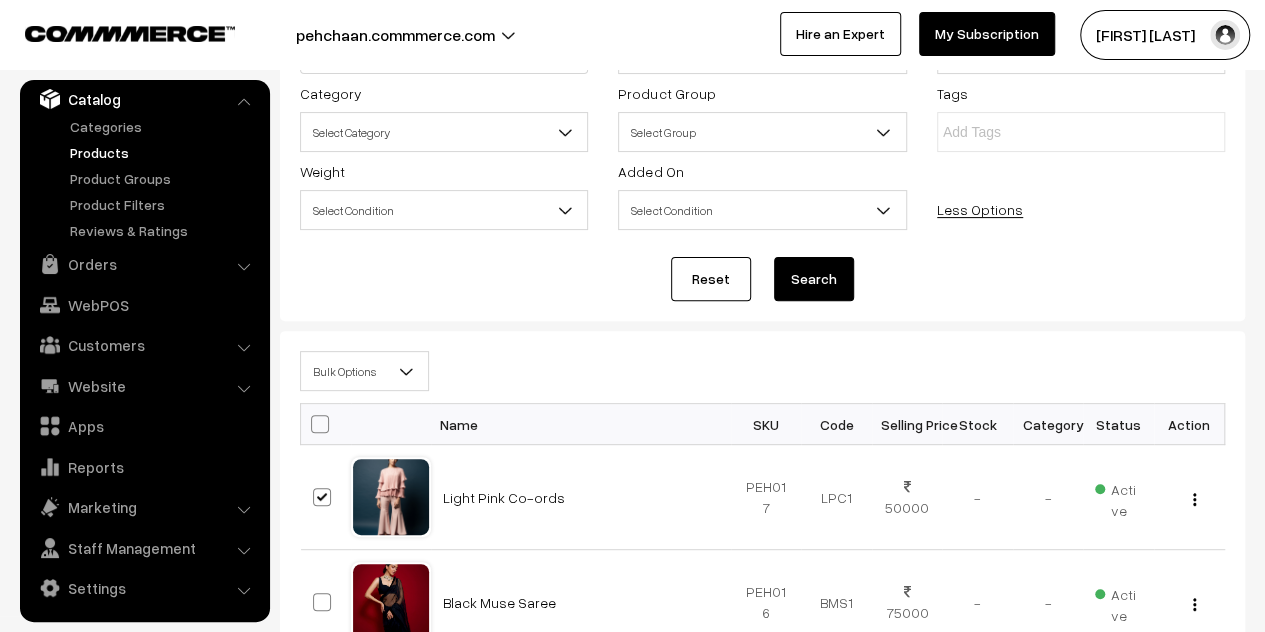 click on "Bulk Options" at bounding box center [364, 371] 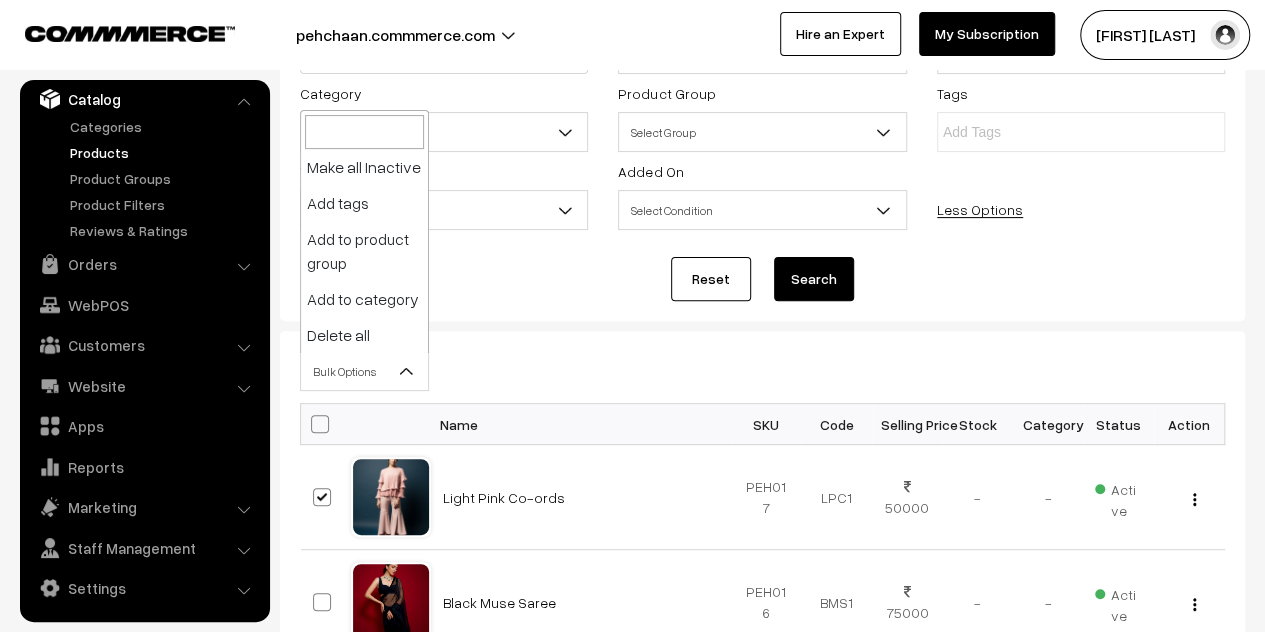 scroll, scrollTop: 220, scrollLeft: 0, axis: vertical 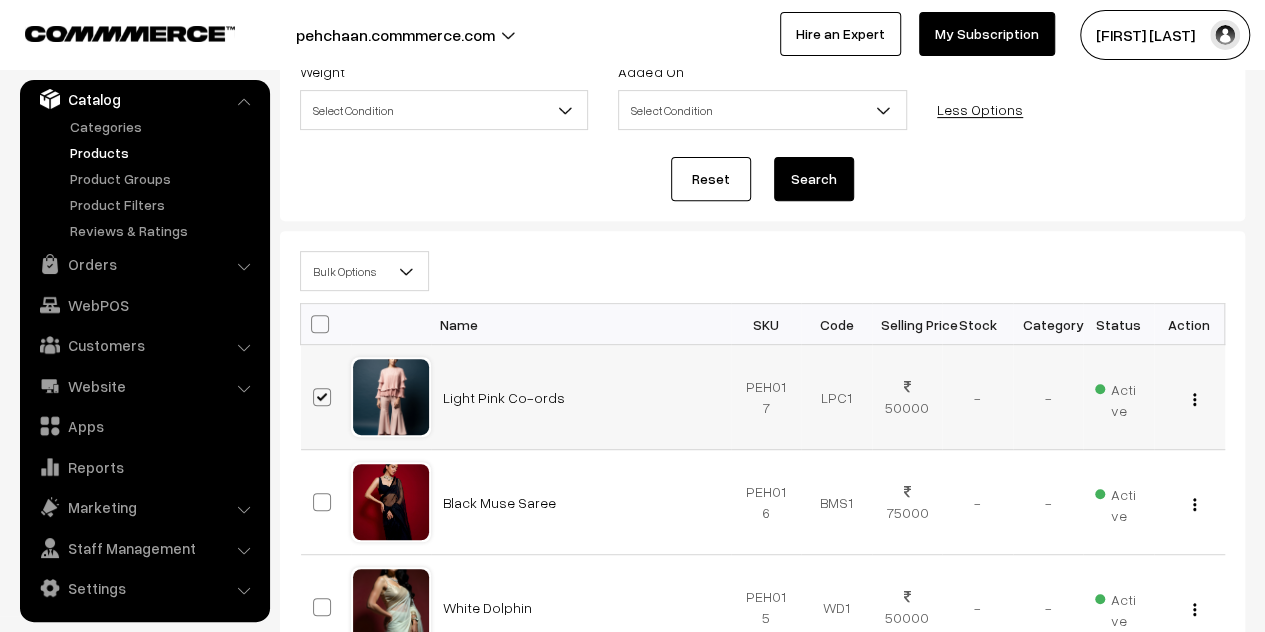 click at bounding box center [322, 397] 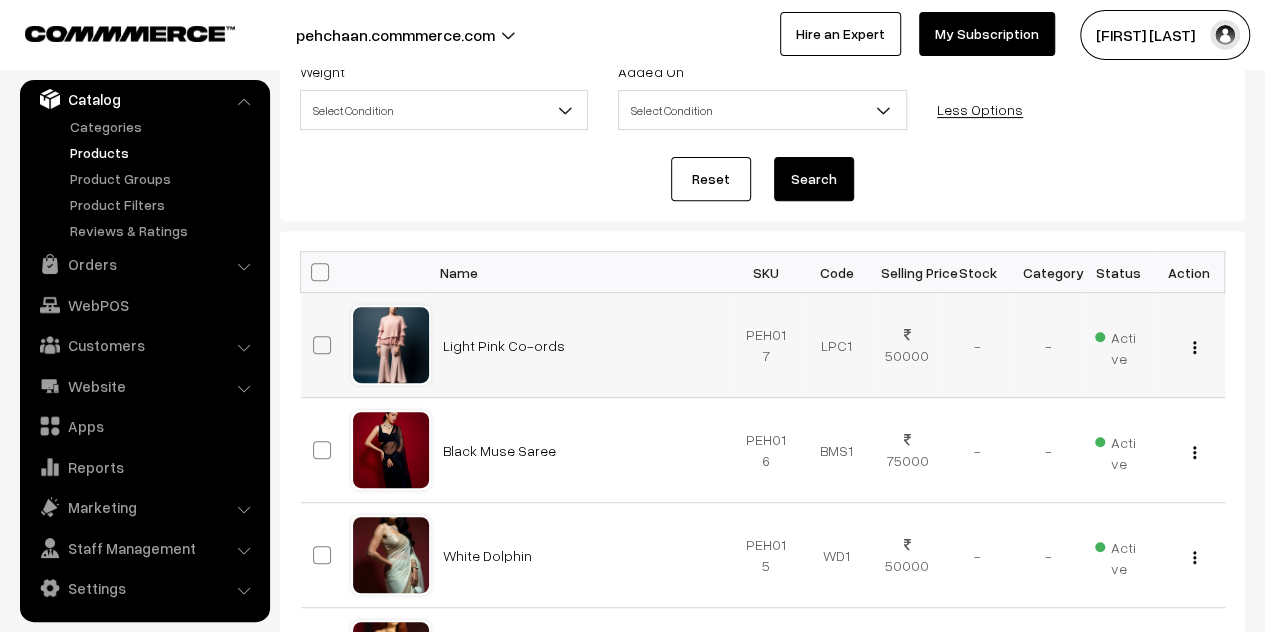 click at bounding box center [1194, 347] 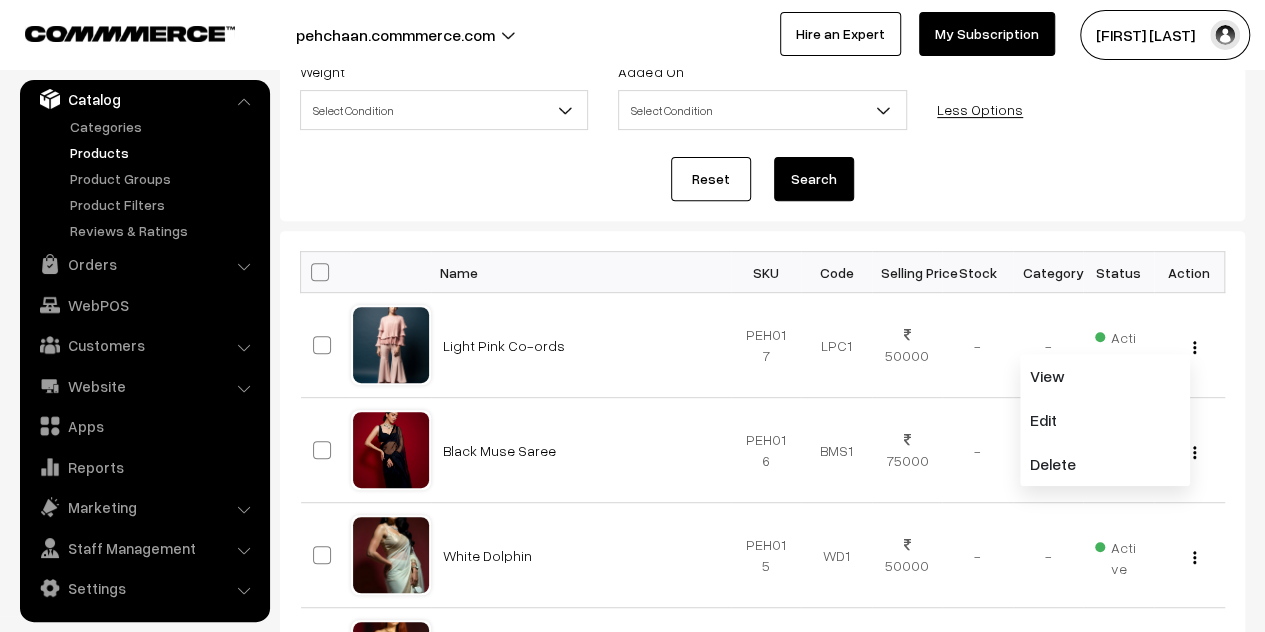 click on "Reset
Search" at bounding box center (762, 179) 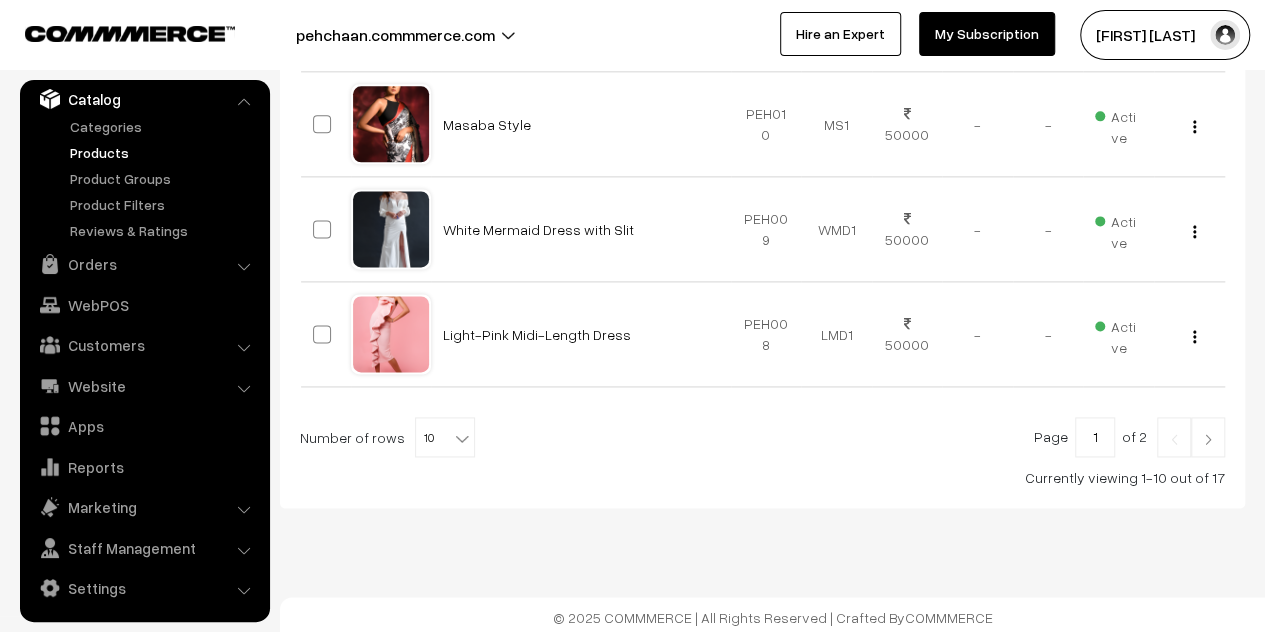 scroll, scrollTop: 1258, scrollLeft: 0, axis: vertical 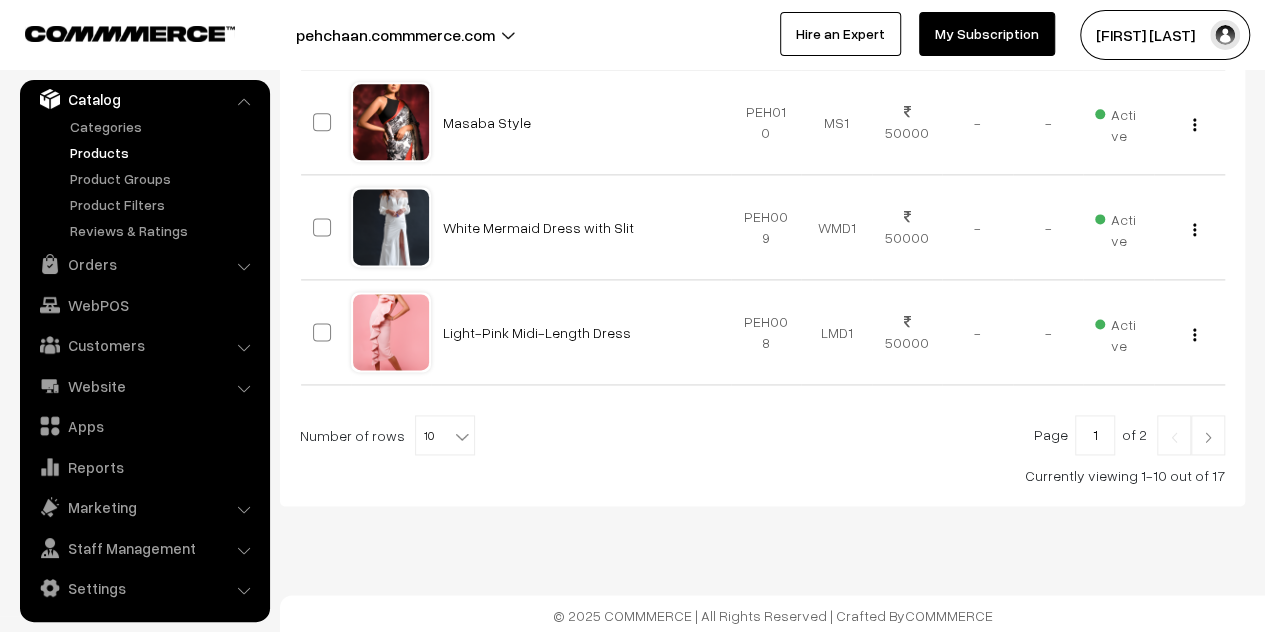 click at bounding box center [1208, 435] 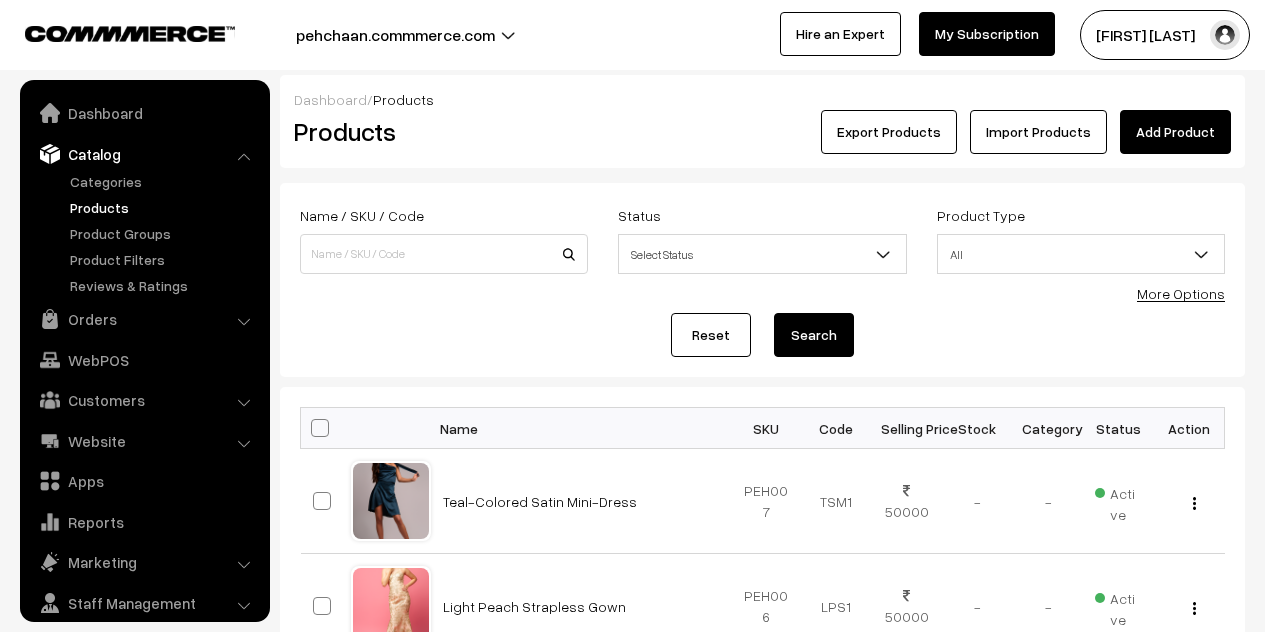 scroll, scrollTop: 400, scrollLeft: 0, axis: vertical 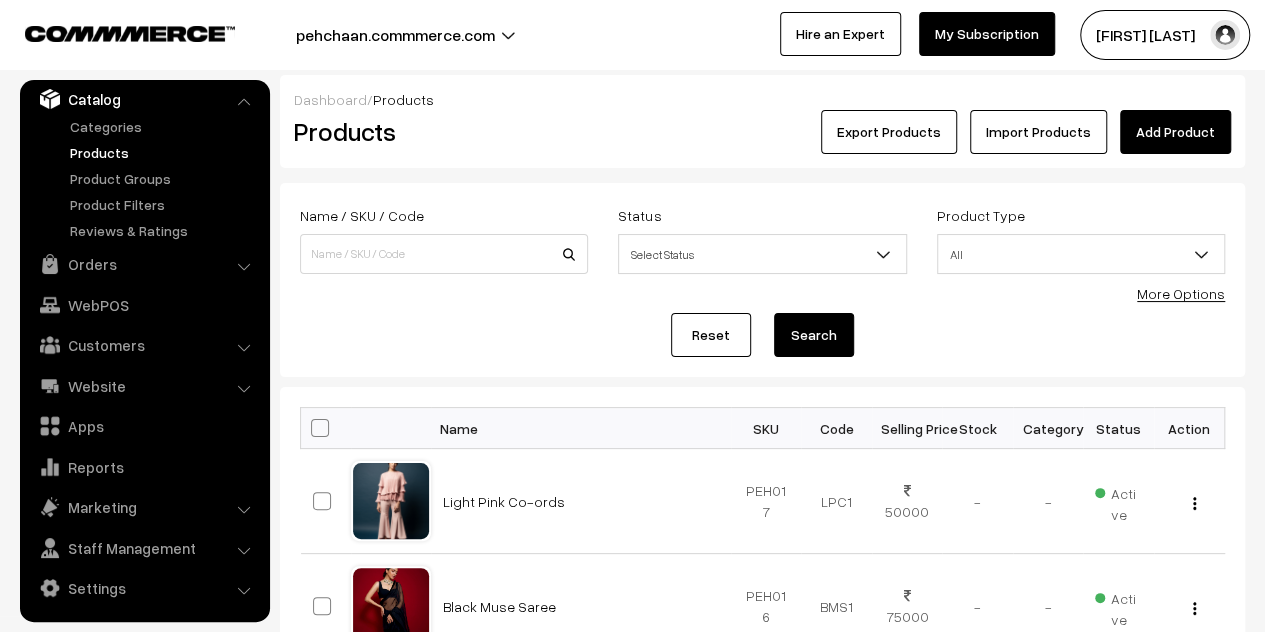click on "Add Product" at bounding box center [1175, 132] 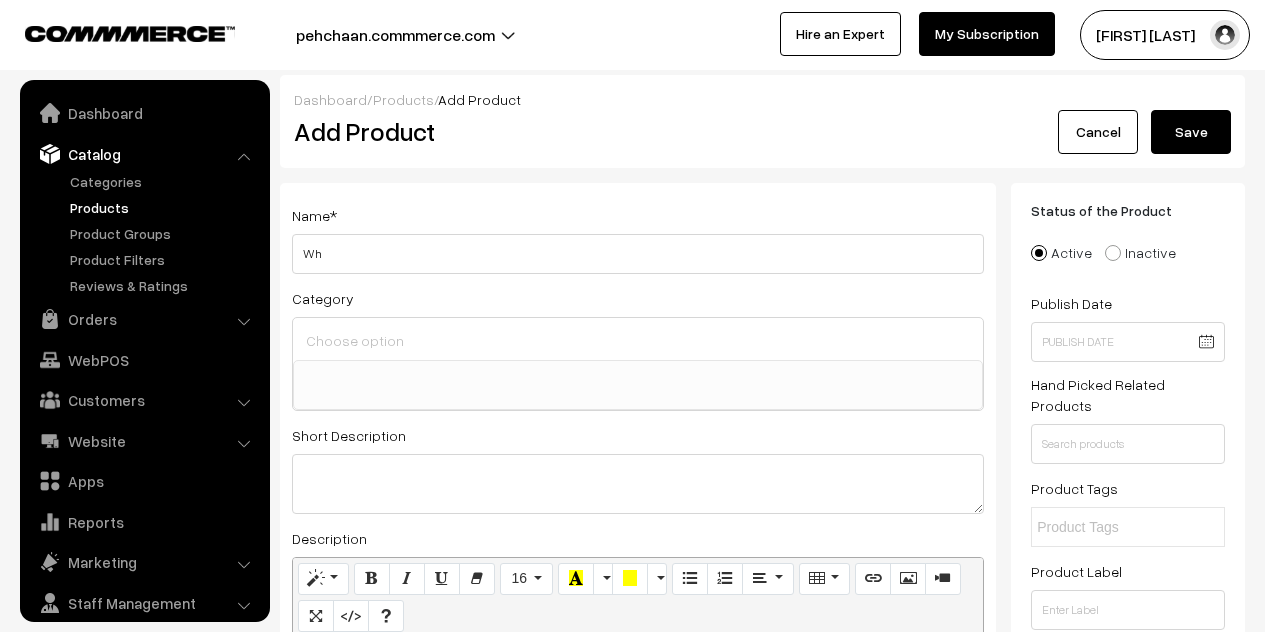 scroll, scrollTop: 0, scrollLeft: 0, axis: both 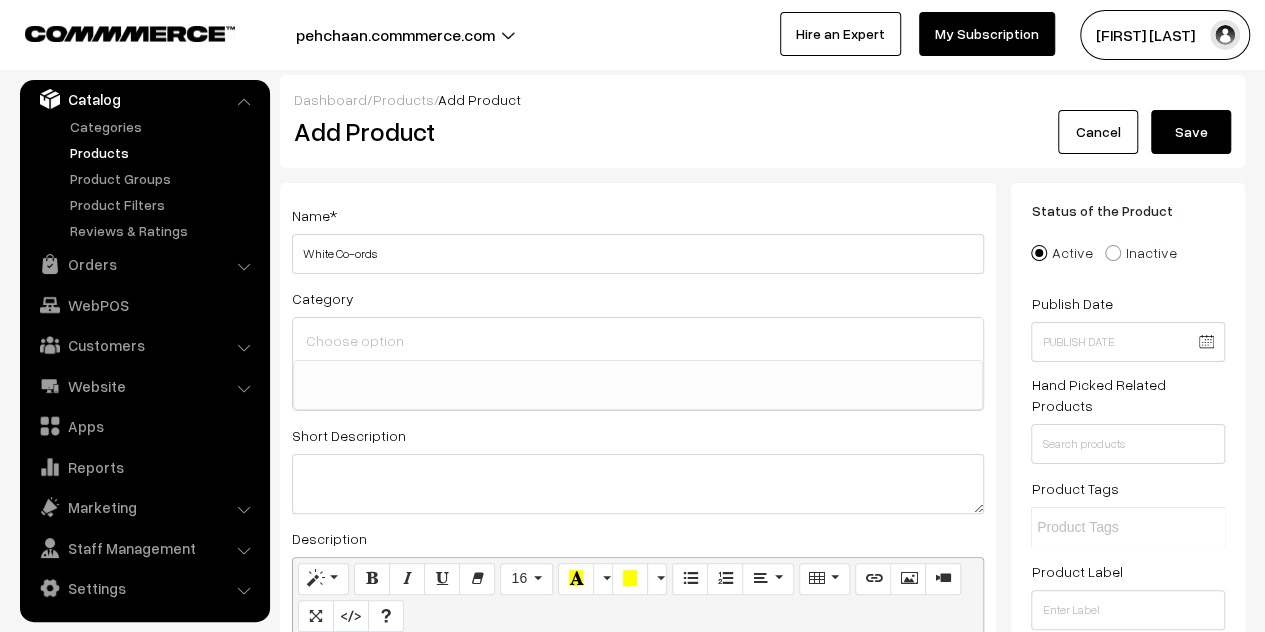 type on "White Co-ords" 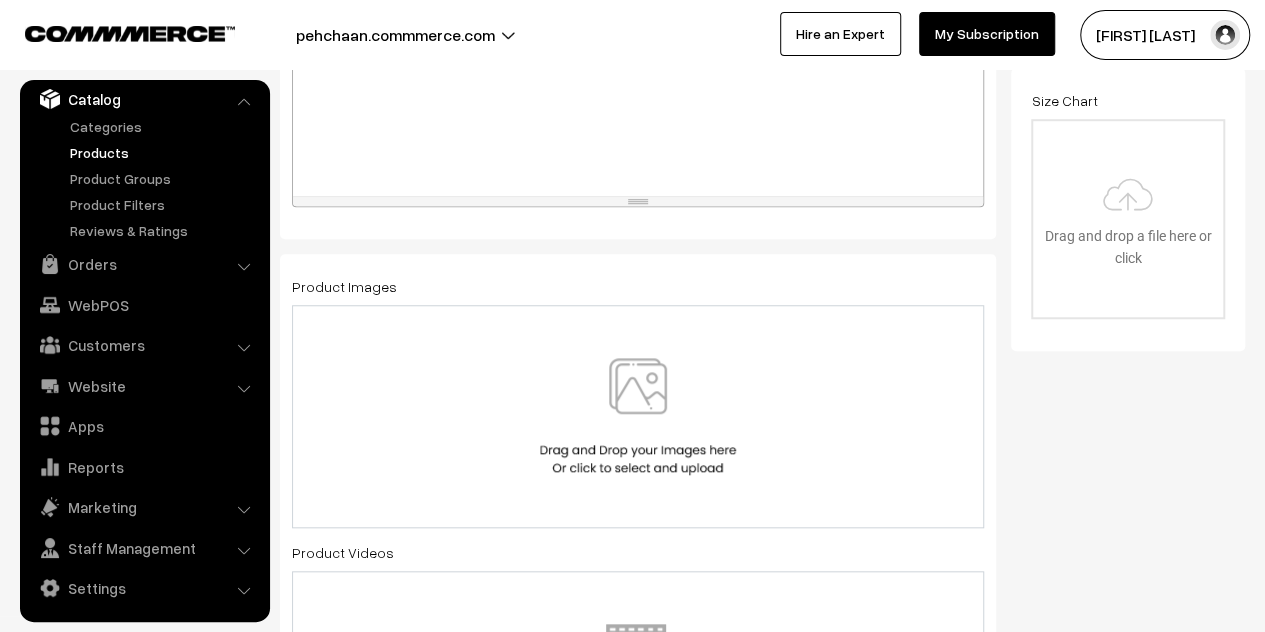 scroll, scrollTop: 800, scrollLeft: 0, axis: vertical 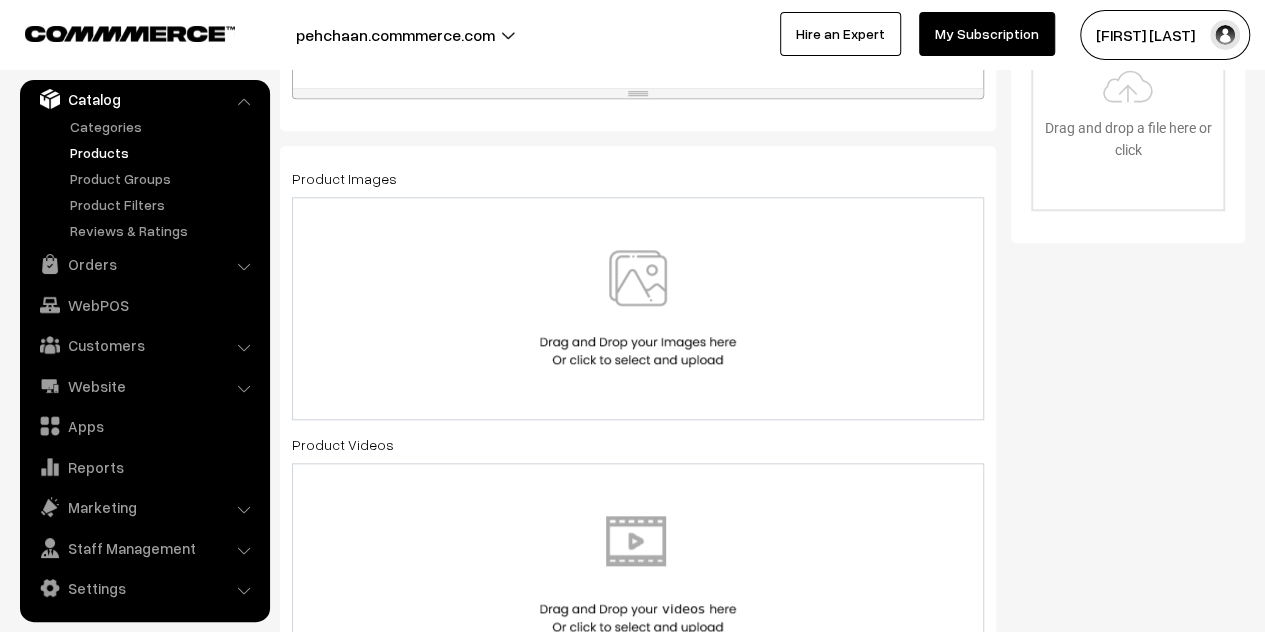click at bounding box center [638, 308] 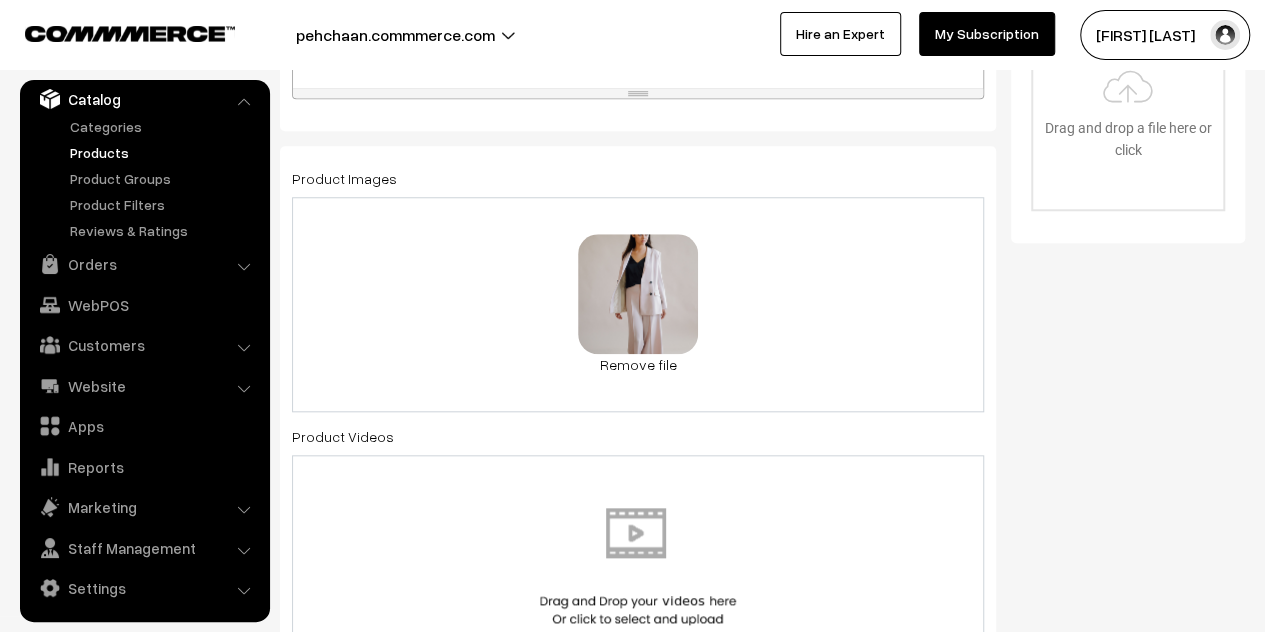 click on "0.2  MB      Untitled (Phone Wallpaper) (16).png                         Check                                                      Error                                                           Remove file" at bounding box center (638, 304) 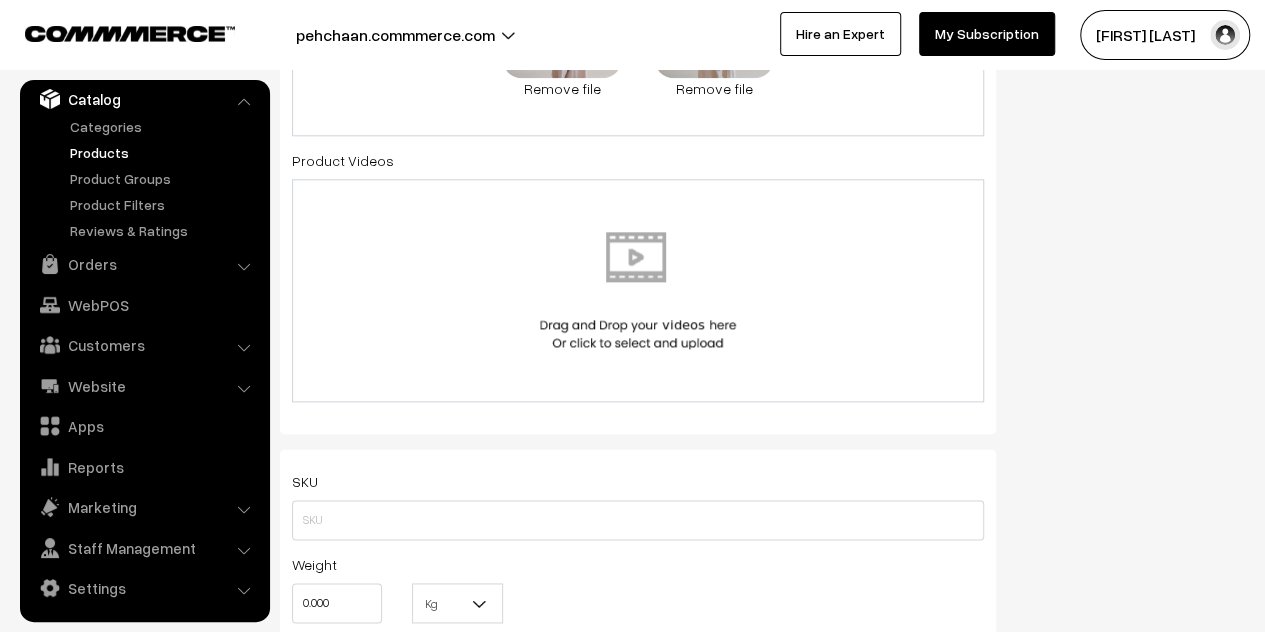 scroll, scrollTop: 1200, scrollLeft: 0, axis: vertical 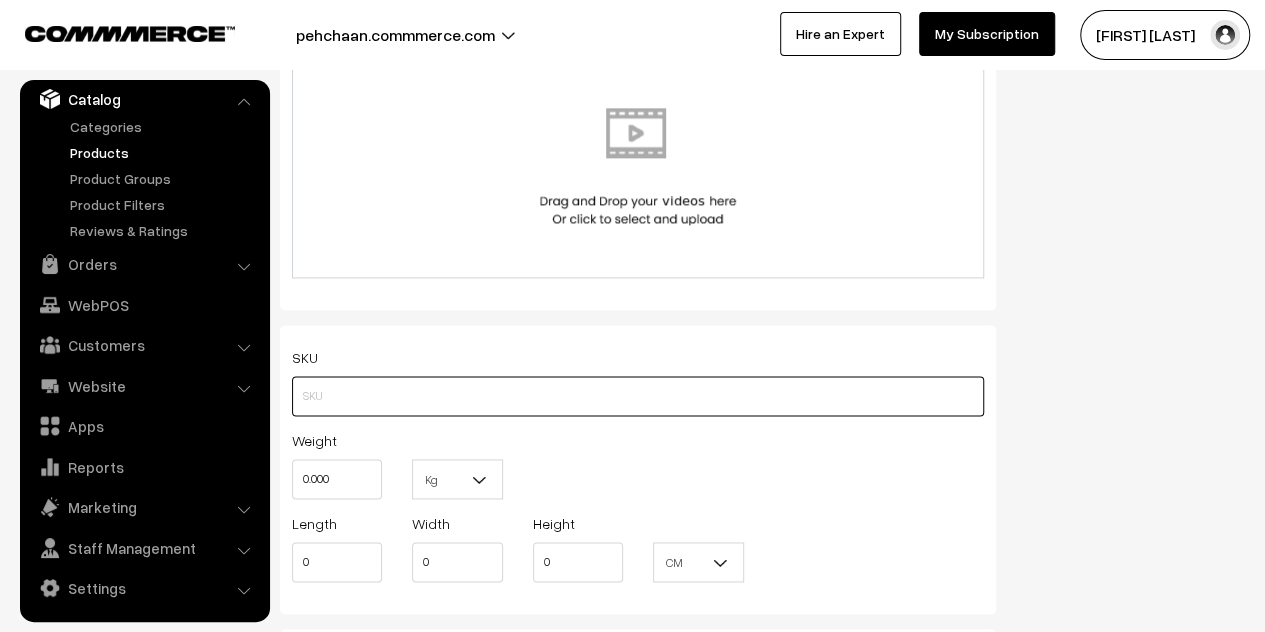 click at bounding box center (638, 396) 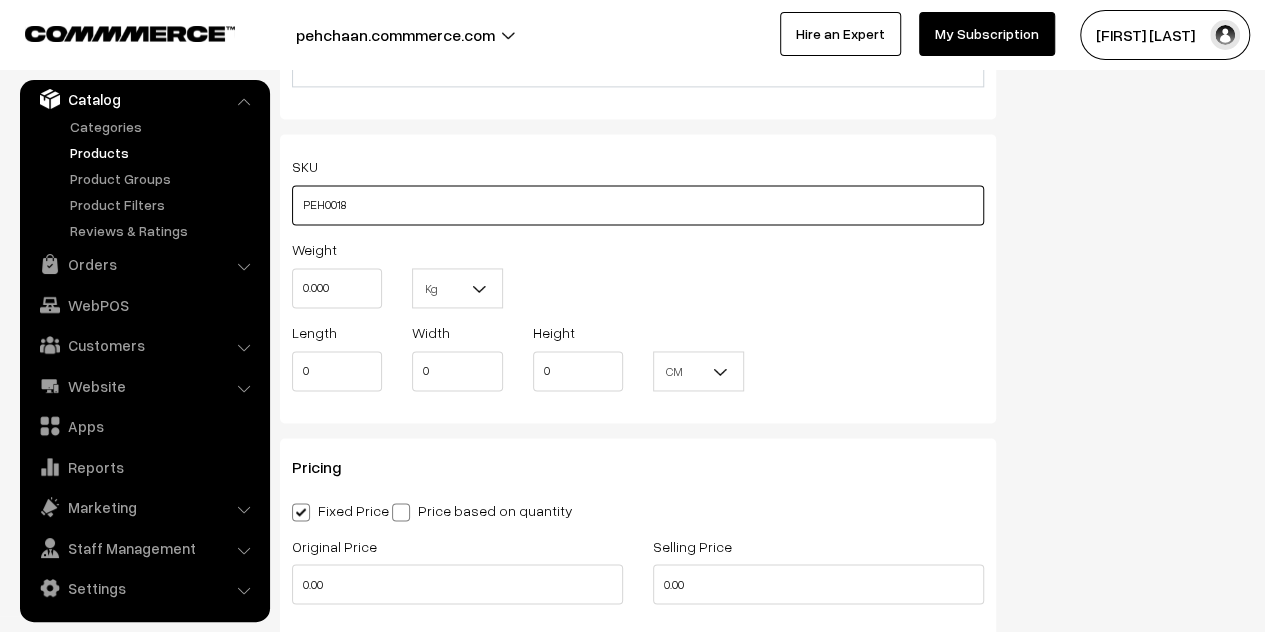 scroll, scrollTop: 1500, scrollLeft: 0, axis: vertical 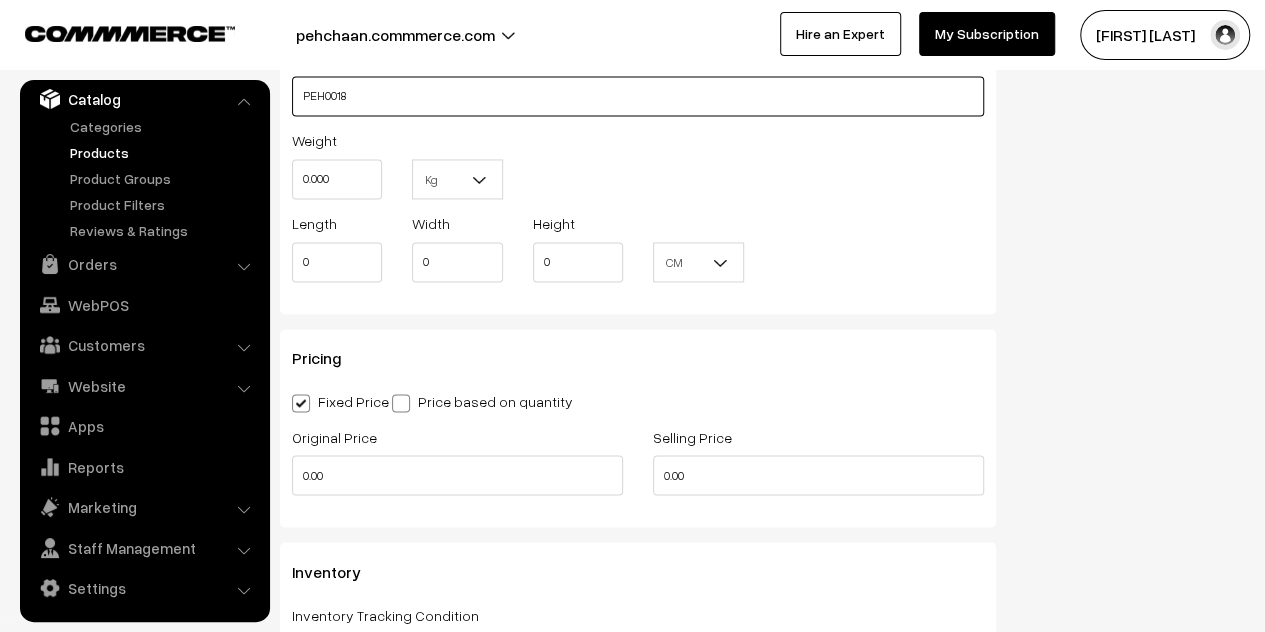 type on "PEH0018" 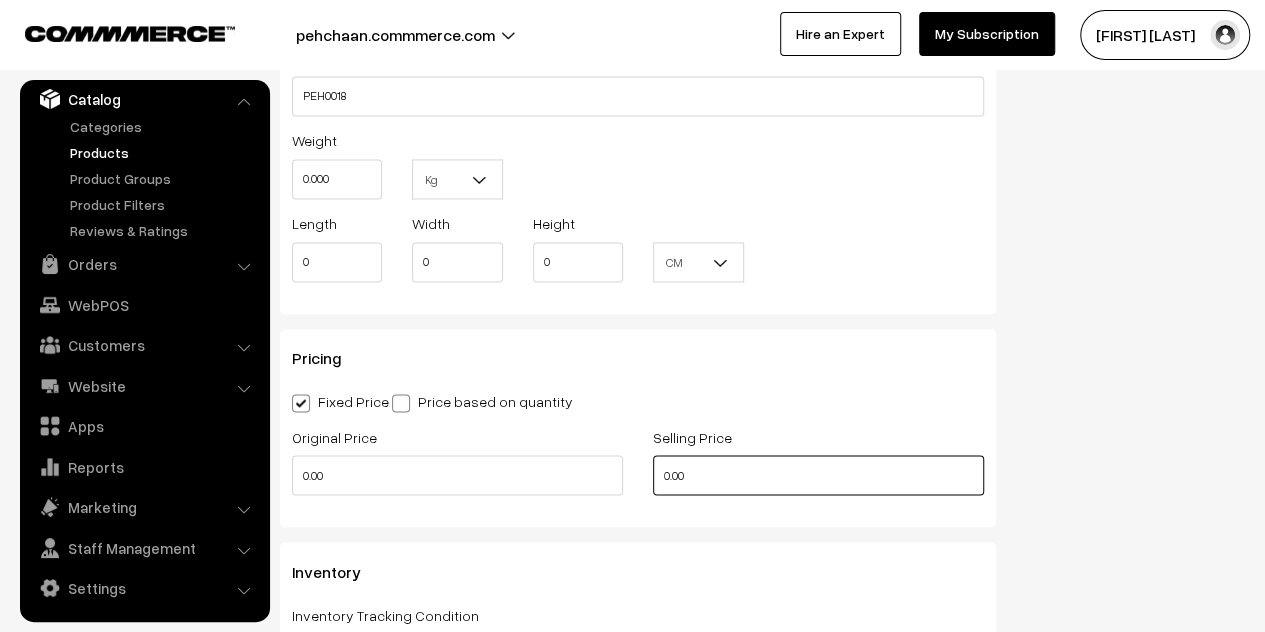 click on "0.00" at bounding box center [818, 475] 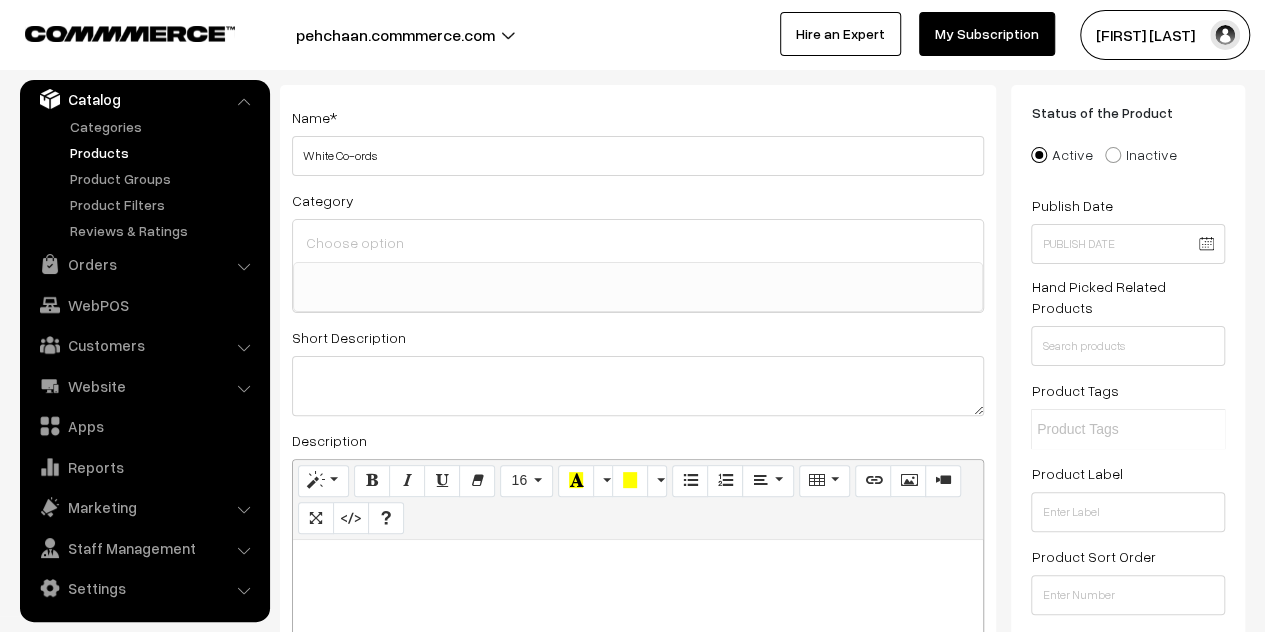scroll, scrollTop: 0, scrollLeft: 0, axis: both 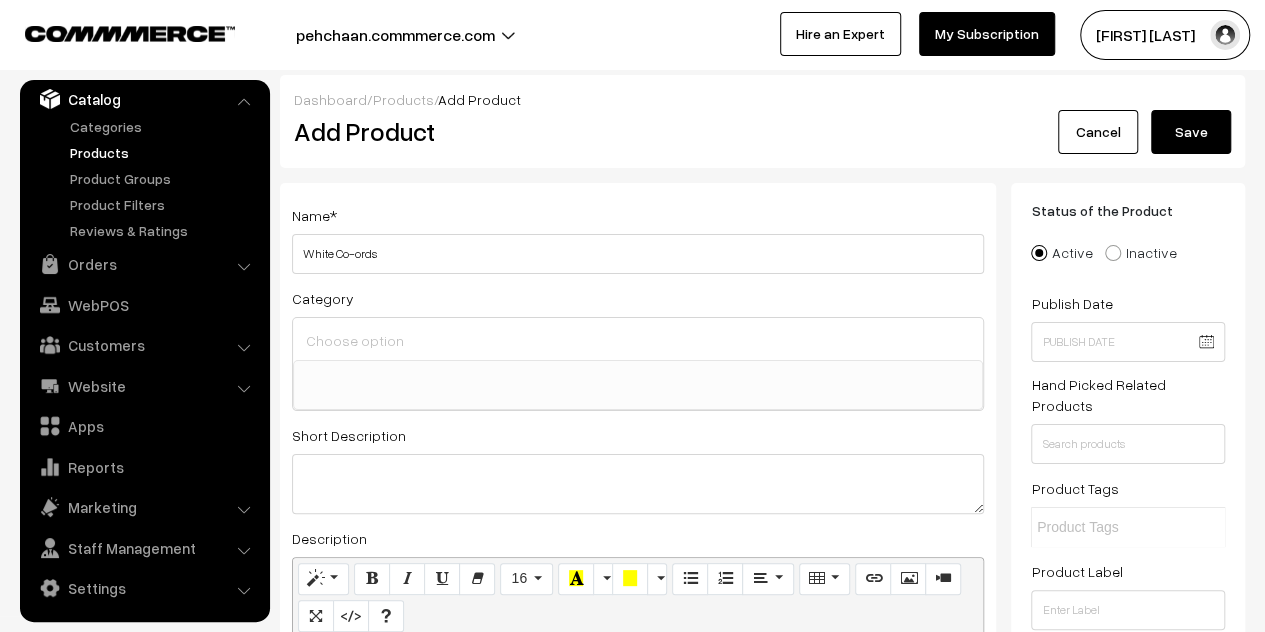 type on "50000" 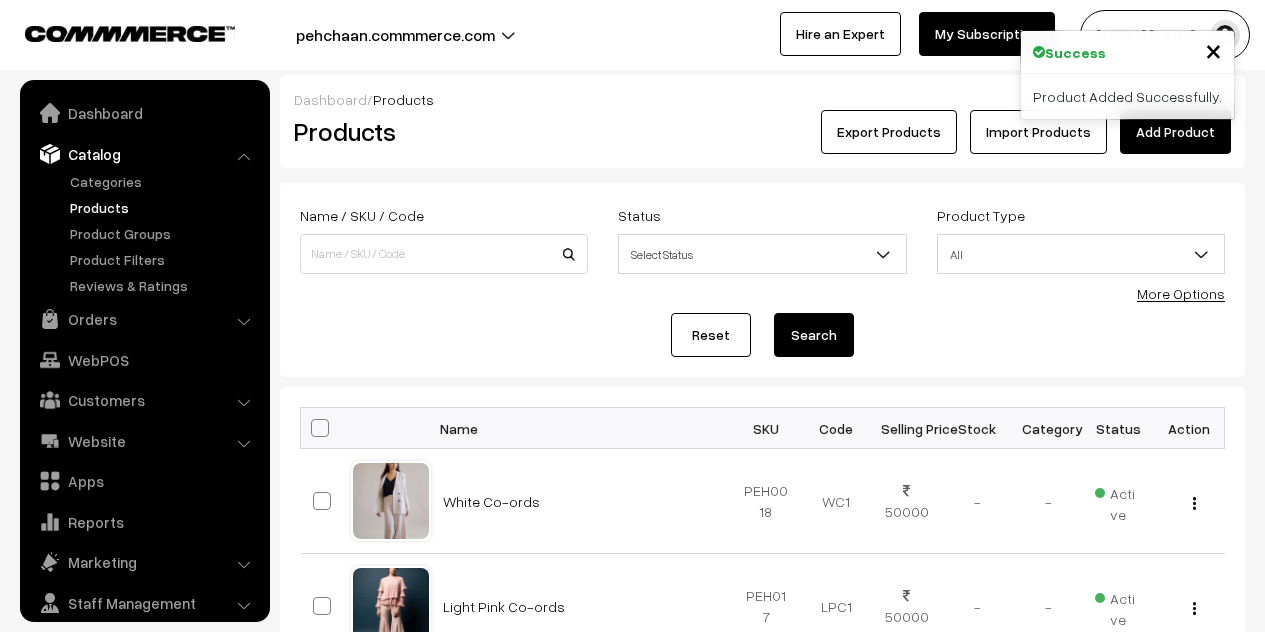 scroll, scrollTop: 0, scrollLeft: 0, axis: both 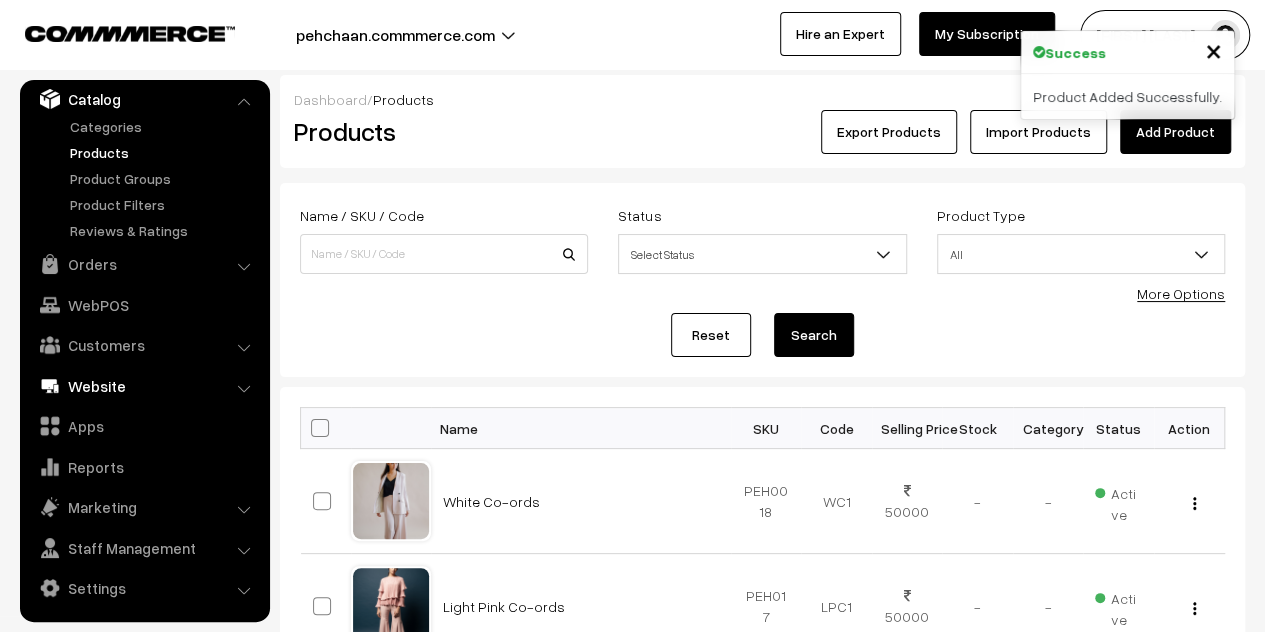 click on "Website" at bounding box center [144, 386] 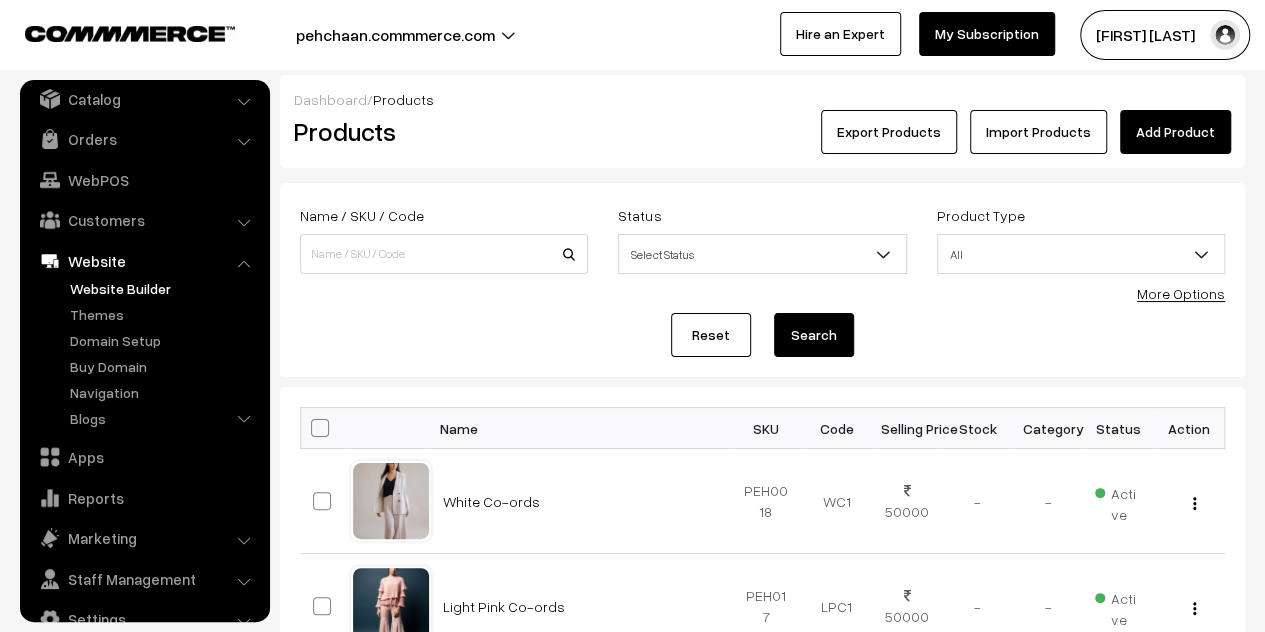 click on "Website Builder" at bounding box center [164, 288] 